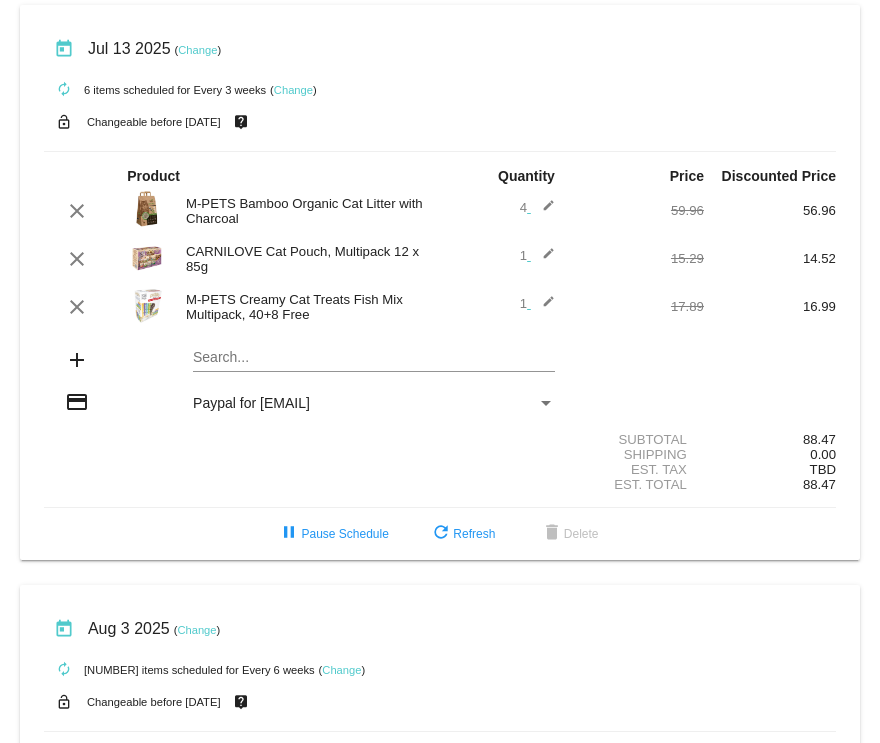 scroll, scrollTop: 0, scrollLeft: 0, axis: both 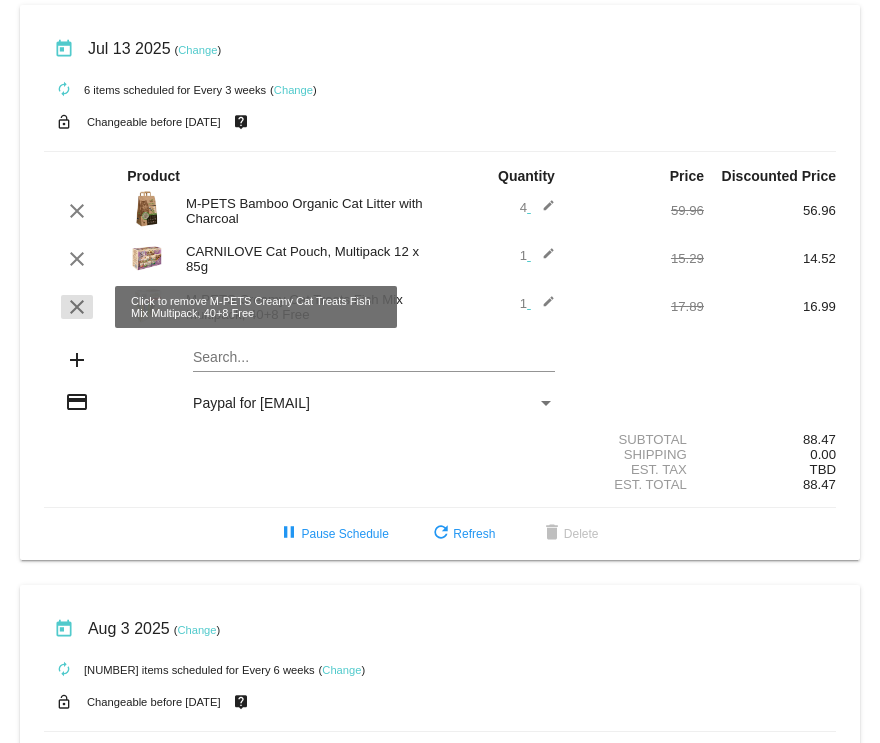 click on "clear" at bounding box center (77, 307) 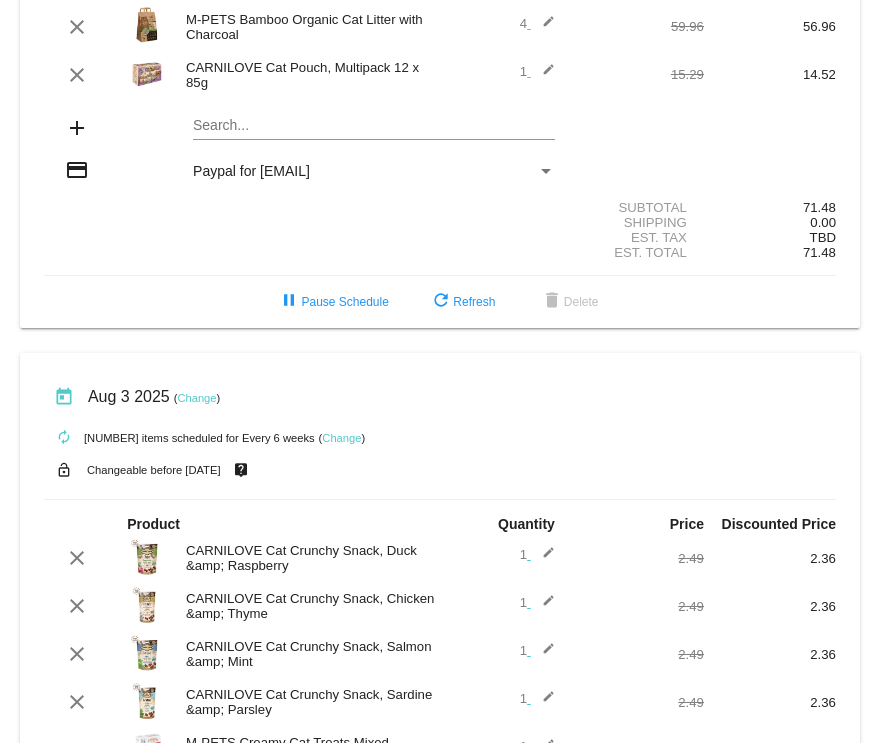 scroll, scrollTop: 0, scrollLeft: 0, axis: both 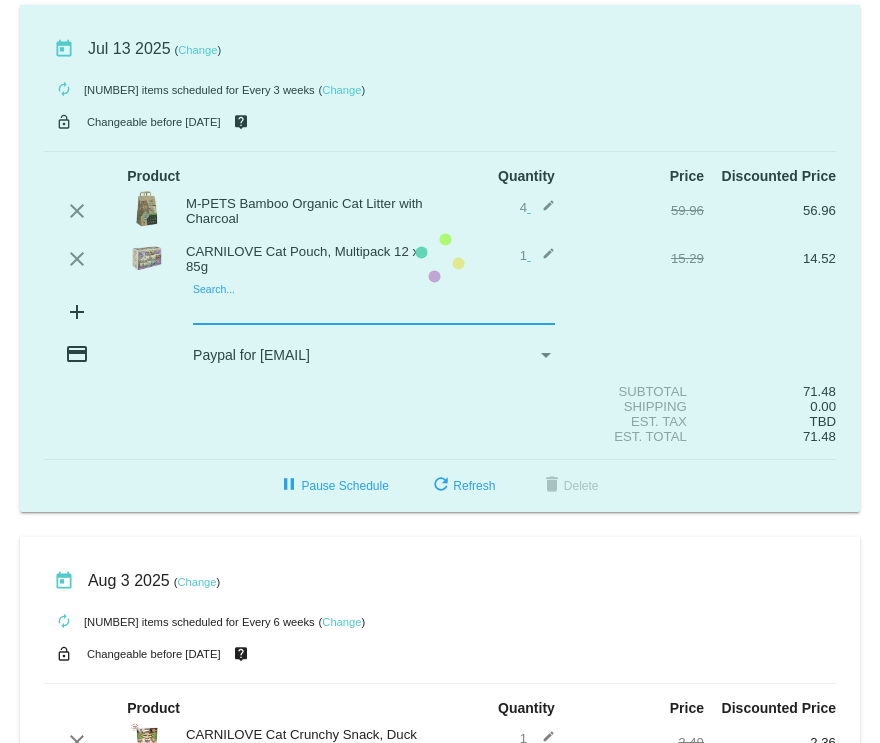 click on "today
[DATE]
( Change )
autorenew
5
items
scheduled for Every 3 weeks
( Change )
lock_open
Changeable before [DATE]
live_help
Product
Quantity
Price
Discounted Price
edit" at bounding box center [440, 258] 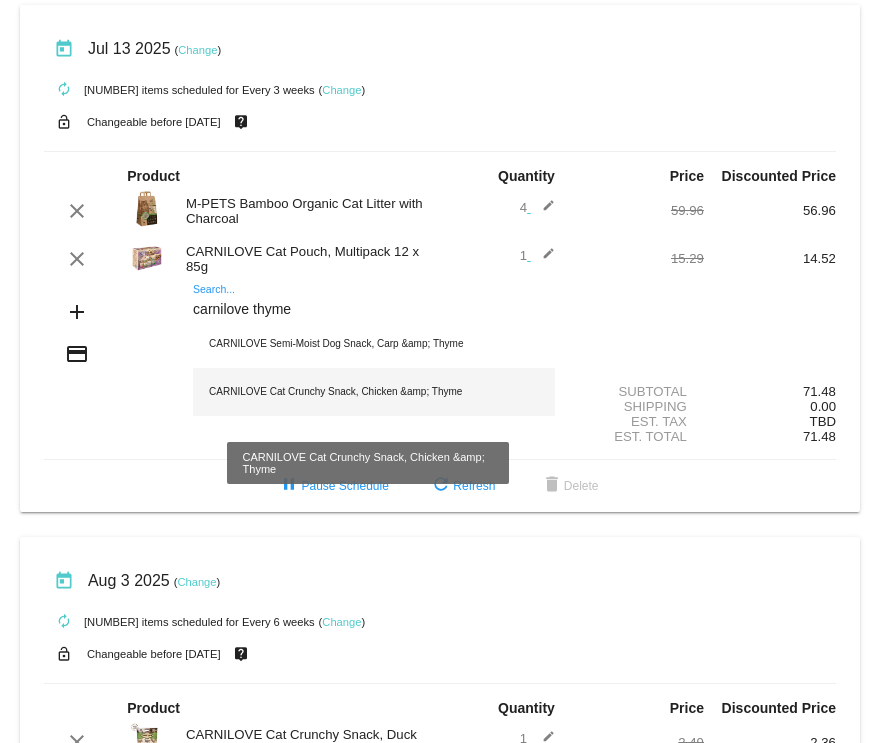 click on "CARNILOVE Cat Crunchy Snack, Chicken &amp; Thyme" at bounding box center (374, 392) 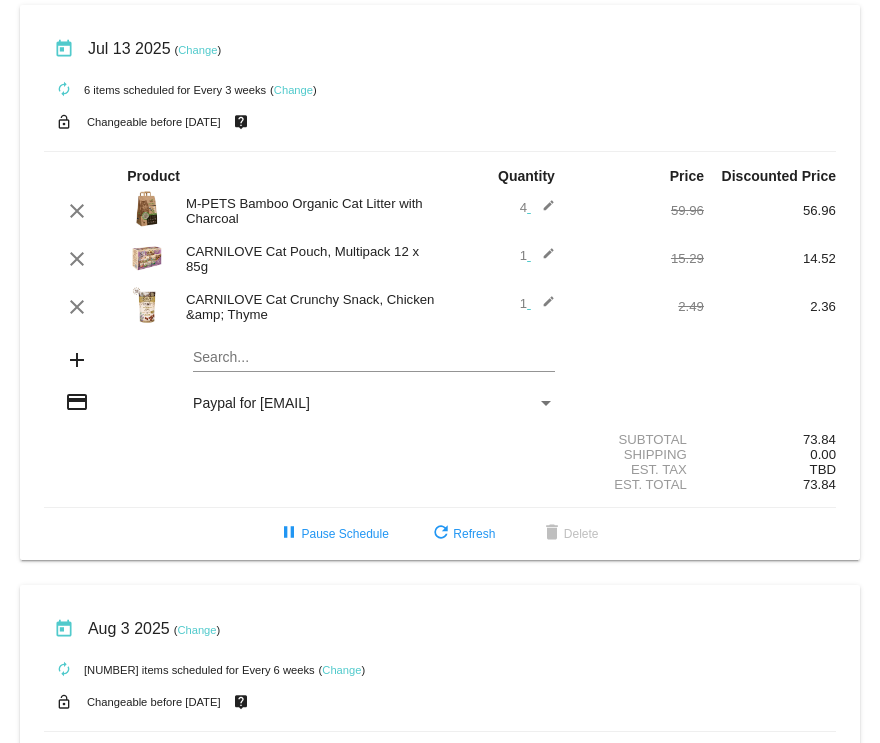 click on "today
Jul 13 2025
( Change )
autorenew
6
items
scheduled for Every 3 weeks
( Change )
lock_open
Changeable before 7/12/2025
live_help
Product
Quantity
Price
Discounted Price
edit" at bounding box center [440, 282] 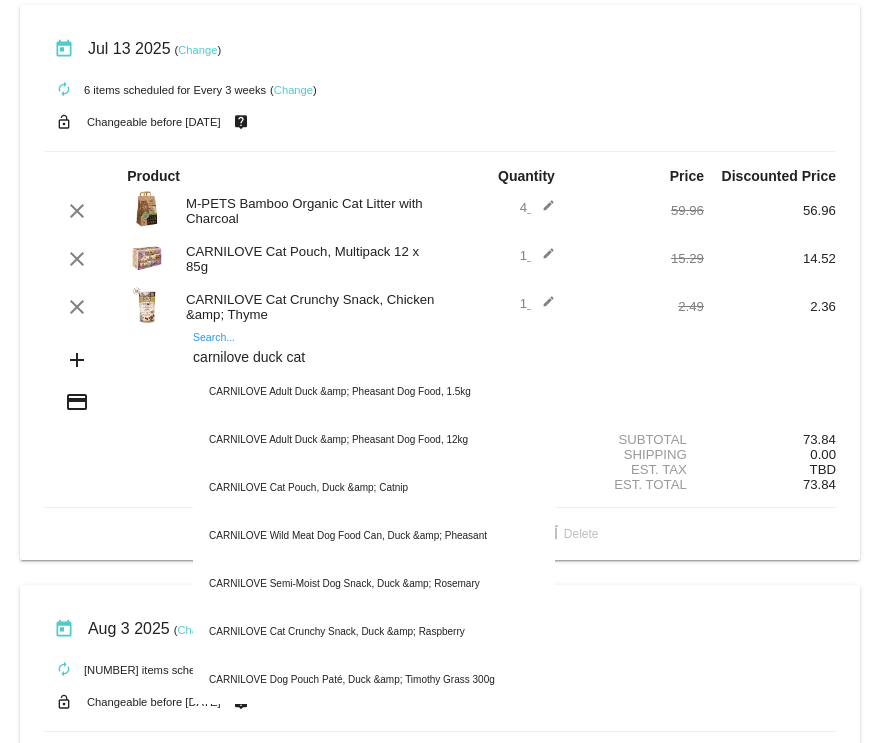 type on "carnilove duck cat" 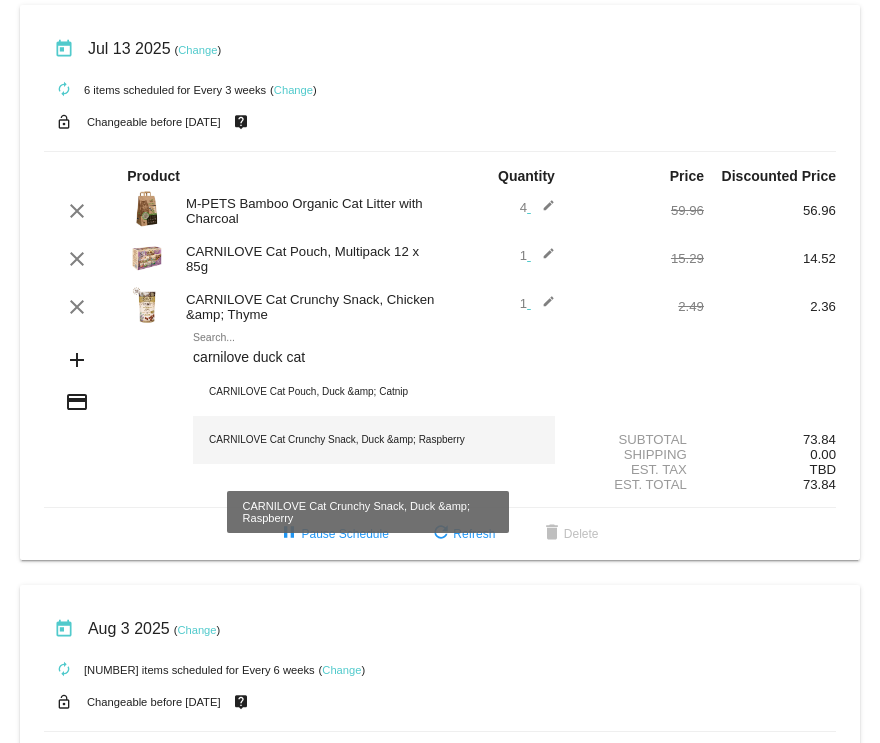 click on "CARNILOVE Cat Crunchy Snack, Duck &amp; Raspberry" at bounding box center (374, 440) 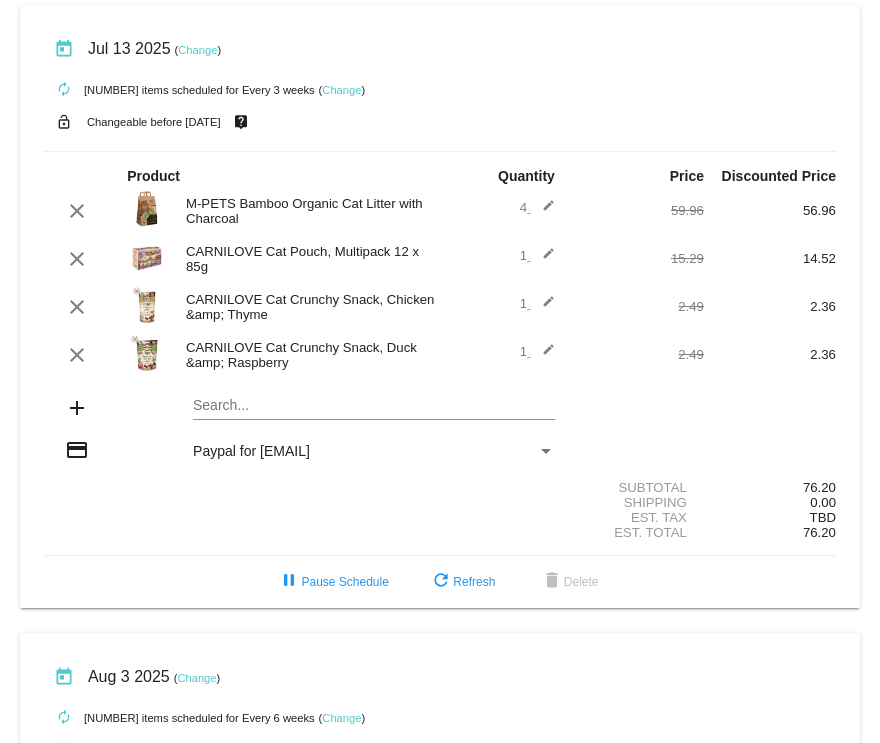 click on "edit" at bounding box center (543, 211) 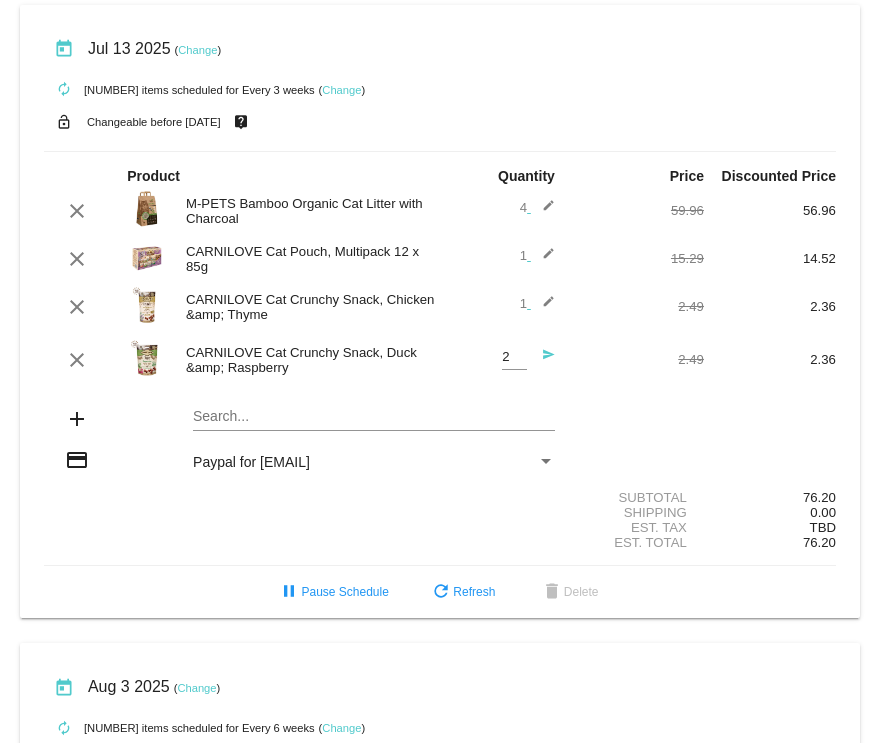 type on "2" 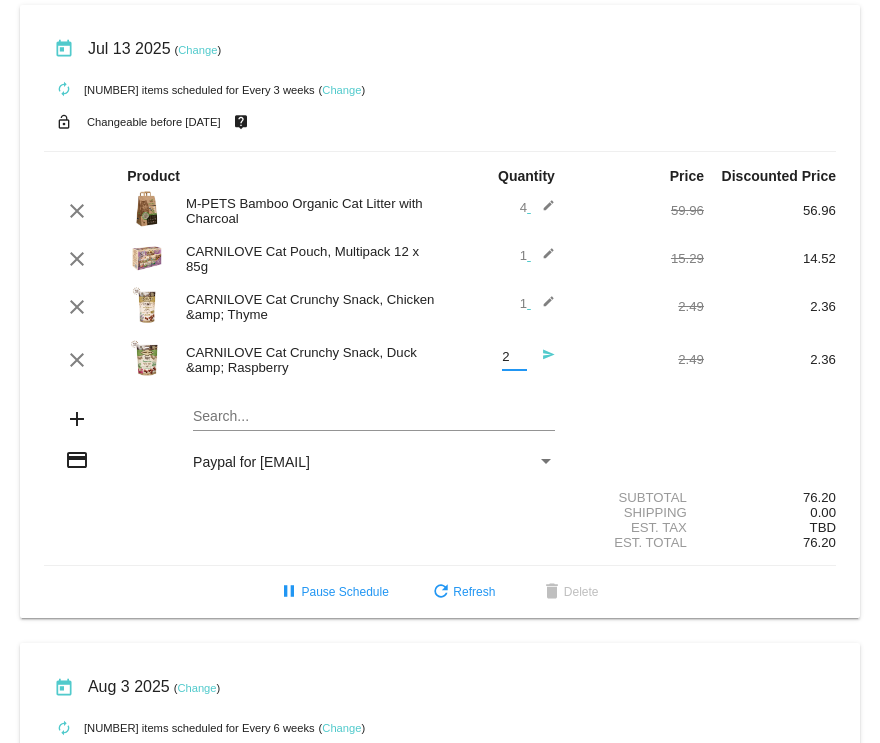 click on "edit" at bounding box center (543, 211) 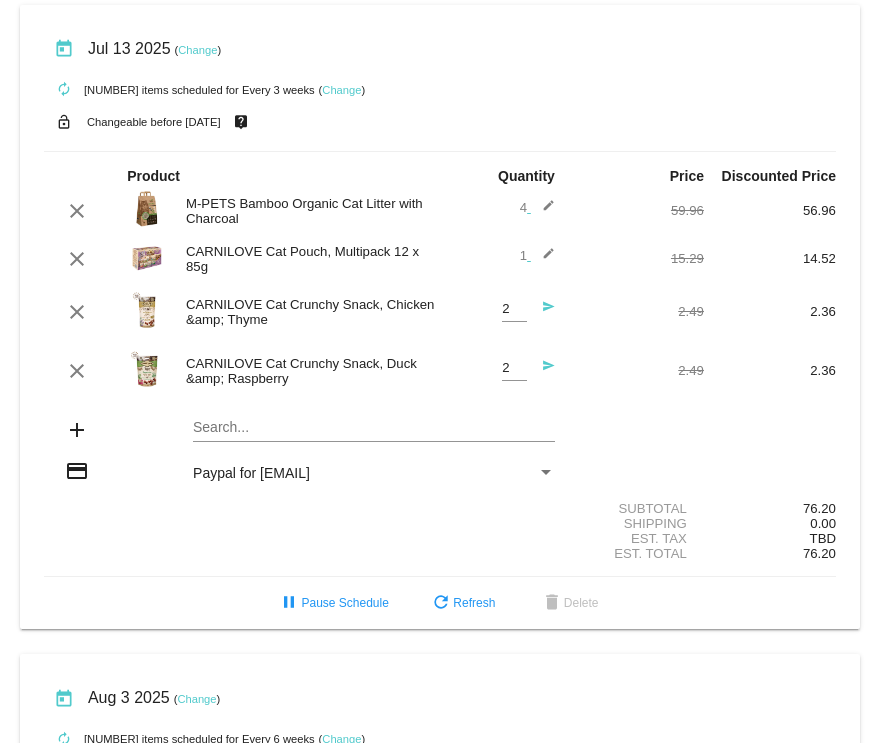 type on "2" 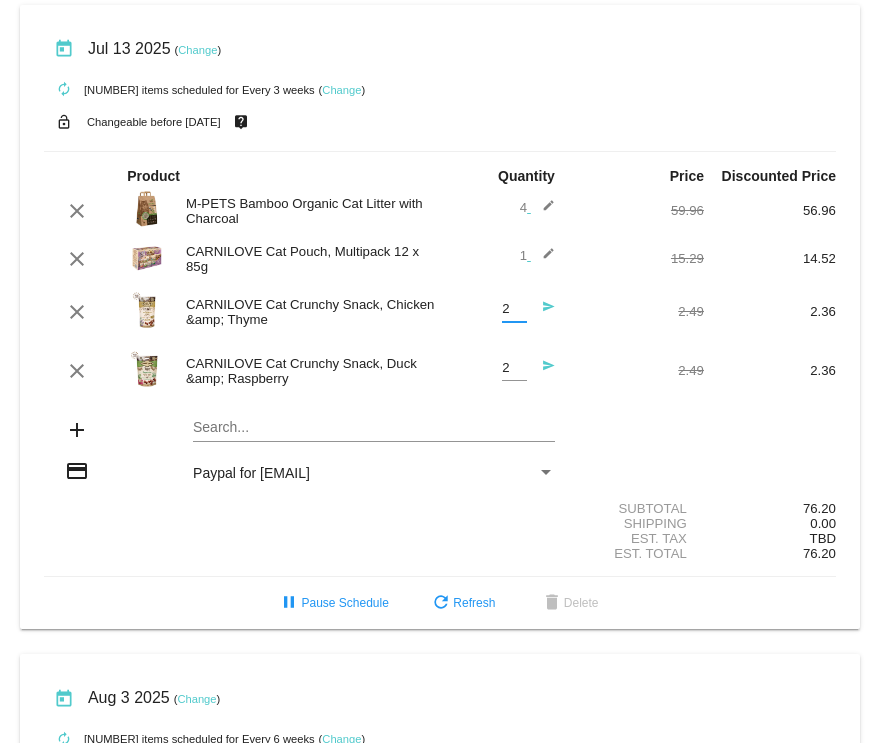 click on "2.49" at bounding box center [638, 210] 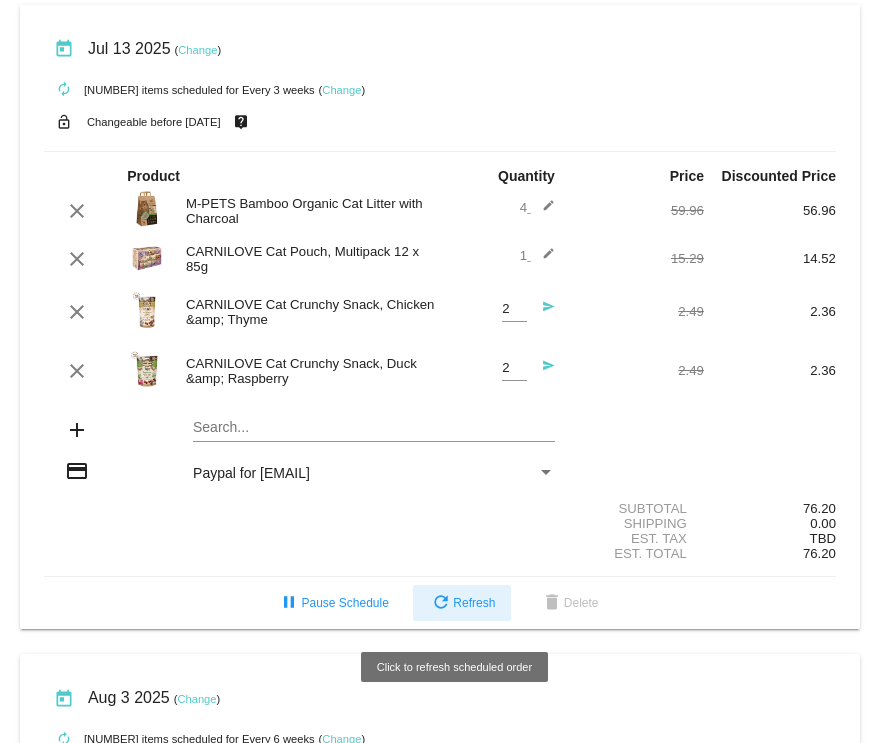 click on "refresh  Refresh" at bounding box center (462, 603) 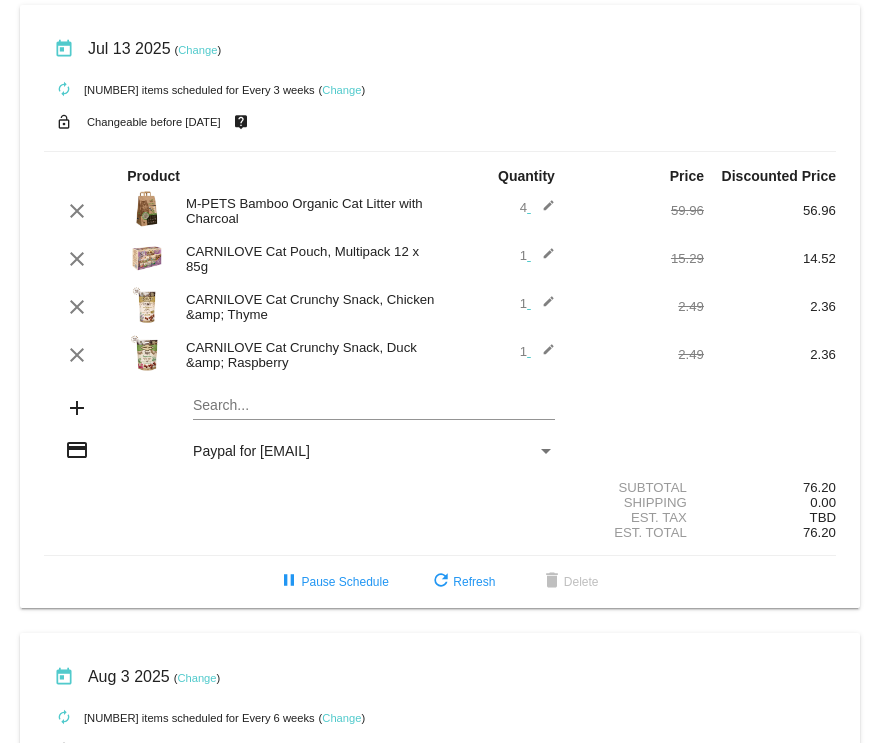 click on "edit" at bounding box center (543, 211) 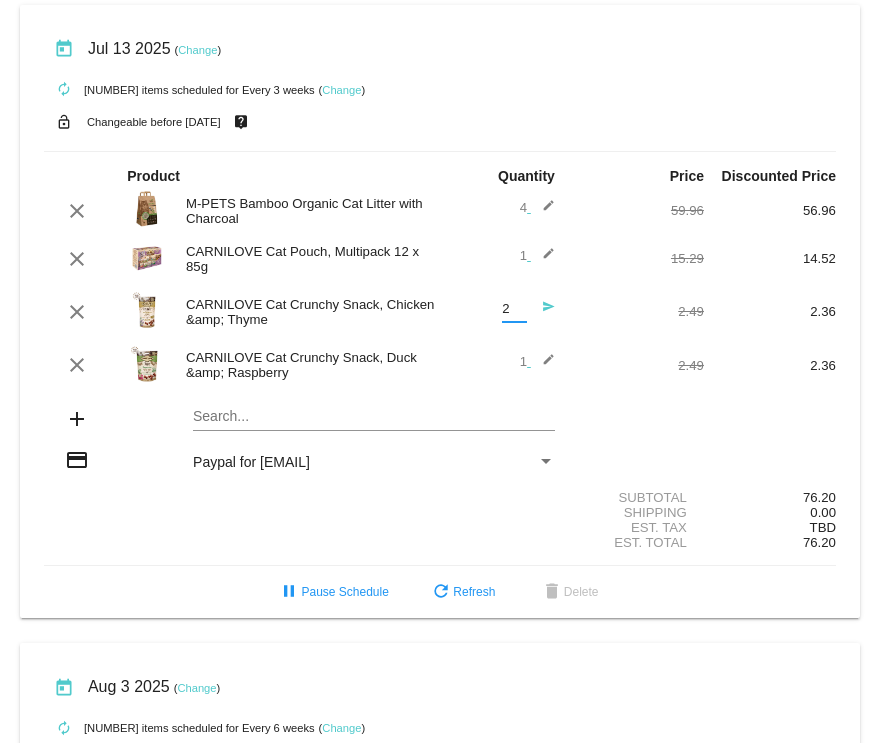 type on "2" 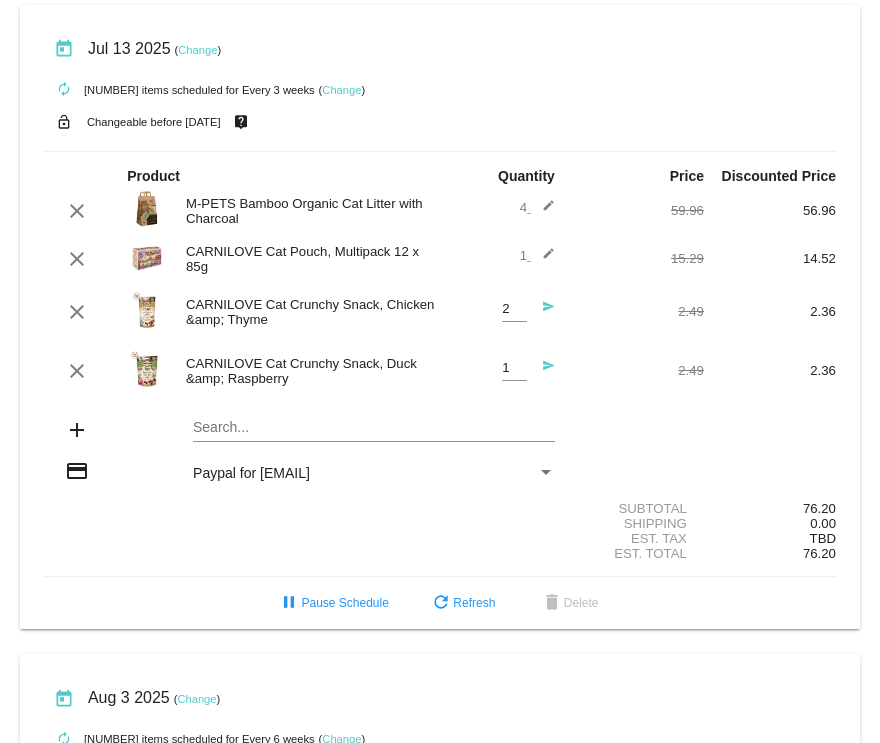 click on "[NUMBER] Quantity" at bounding box center (514, 362) 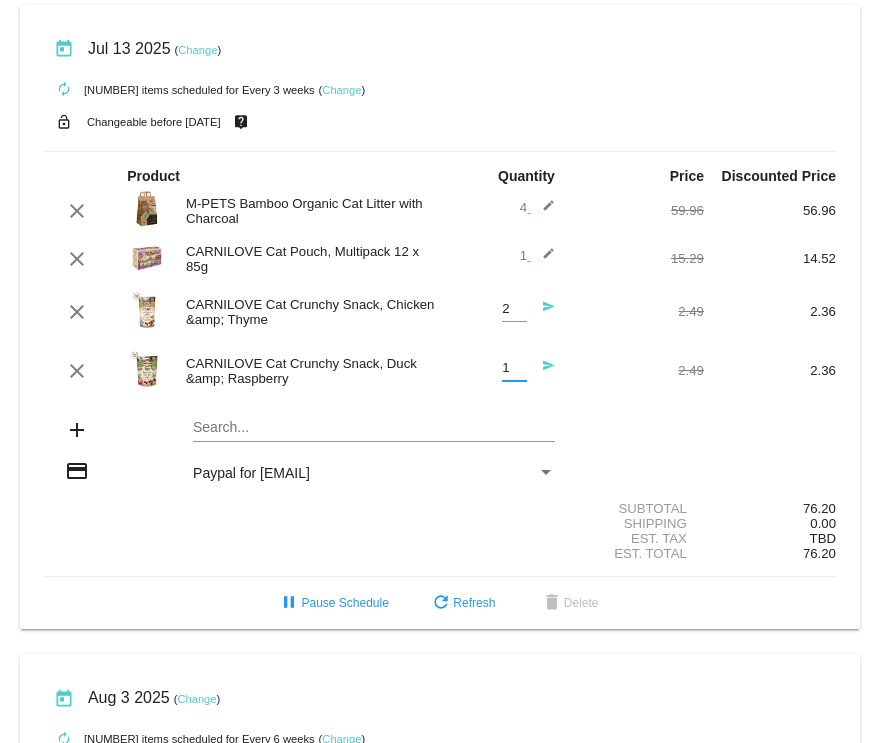 click on "Subtotal
76.20
Shipping
0.00
Est. Tax
TBD
Est. Total
76.20" at bounding box center (440, 531) 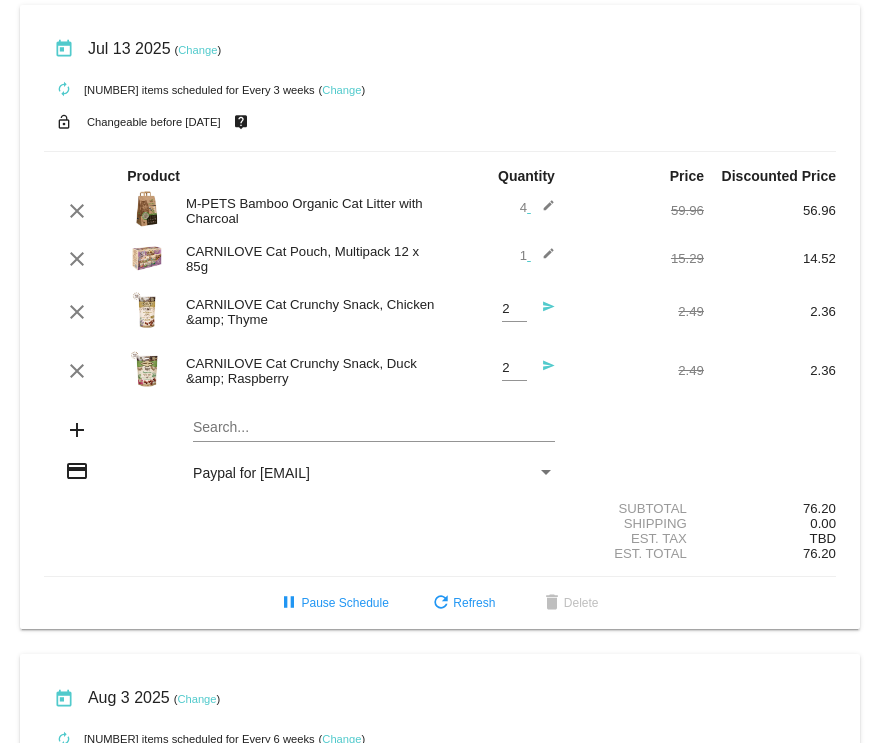 type on "2" 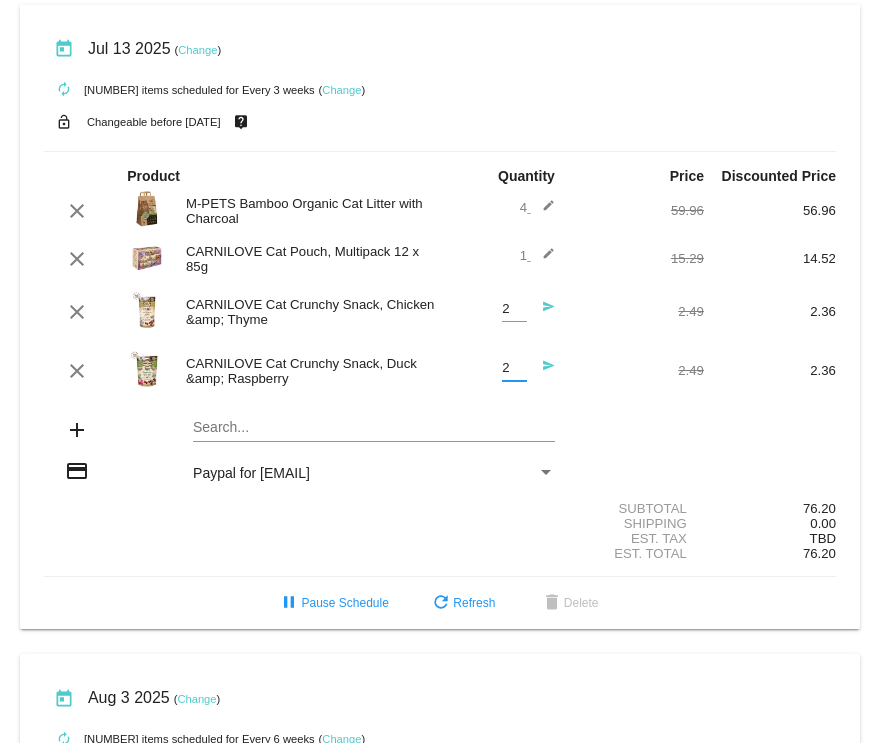 click on "send" at bounding box center (543, 211) 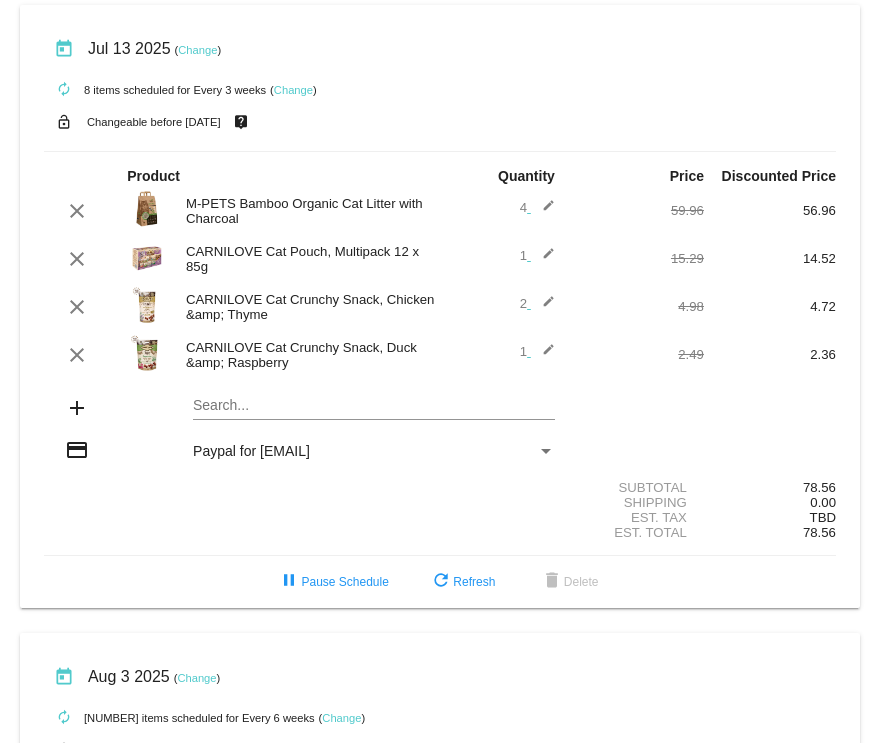 click on "edit" at bounding box center [543, 211] 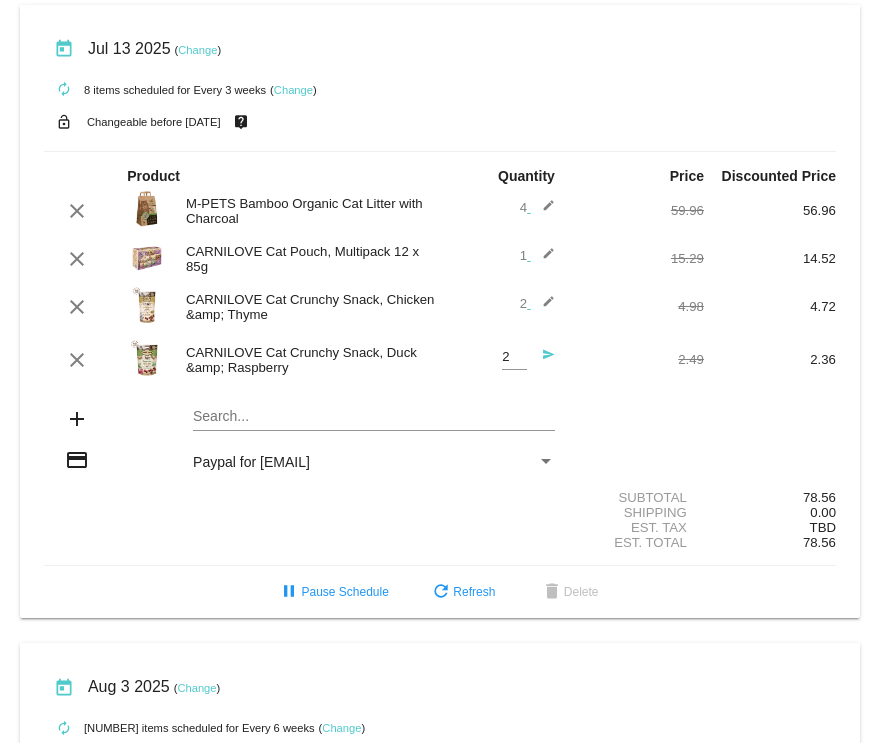 type on "2" 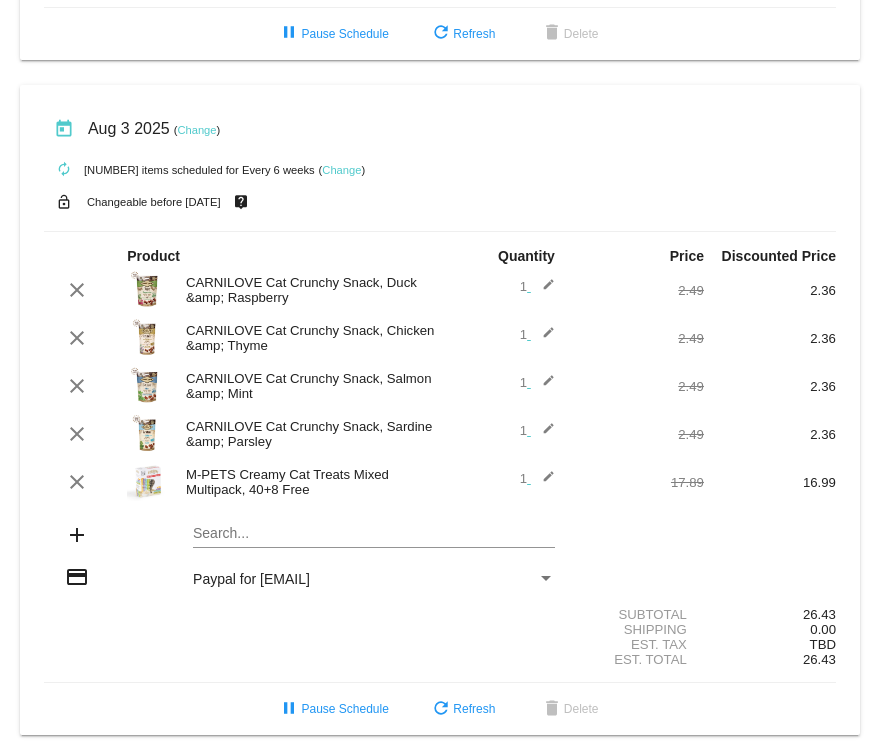 scroll, scrollTop: 581, scrollLeft: 0, axis: vertical 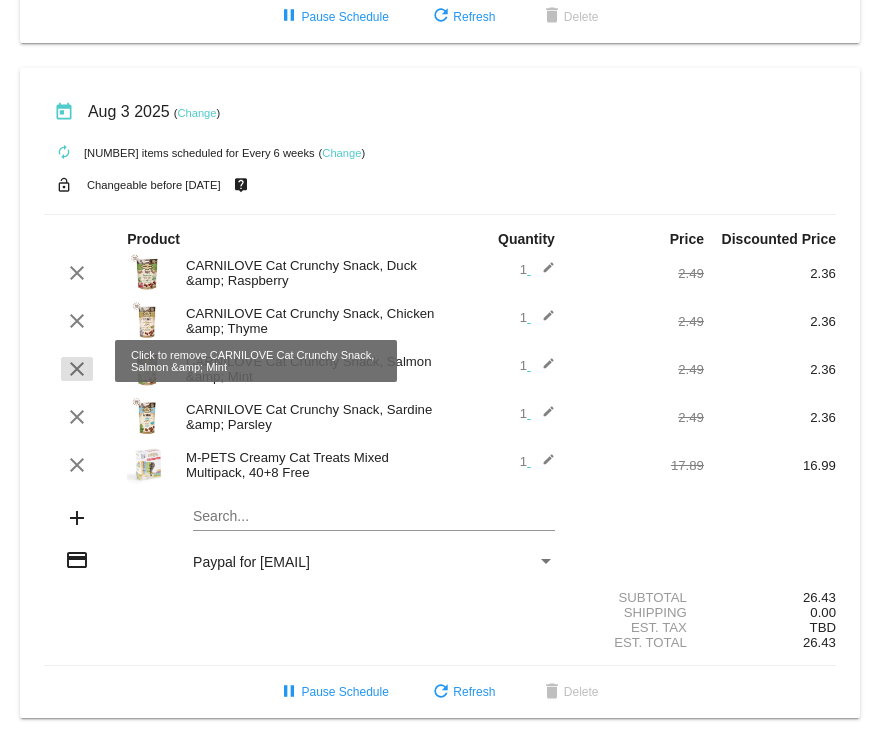 click on "clear" at bounding box center [77, 369] 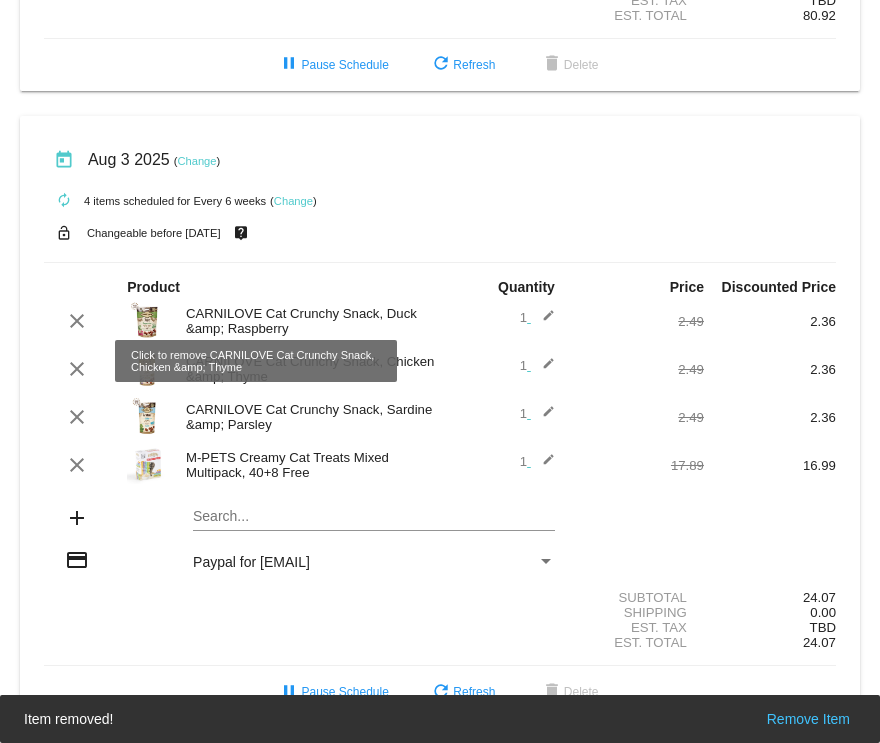 scroll, scrollTop: 533, scrollLeft: 0, axis: vertical 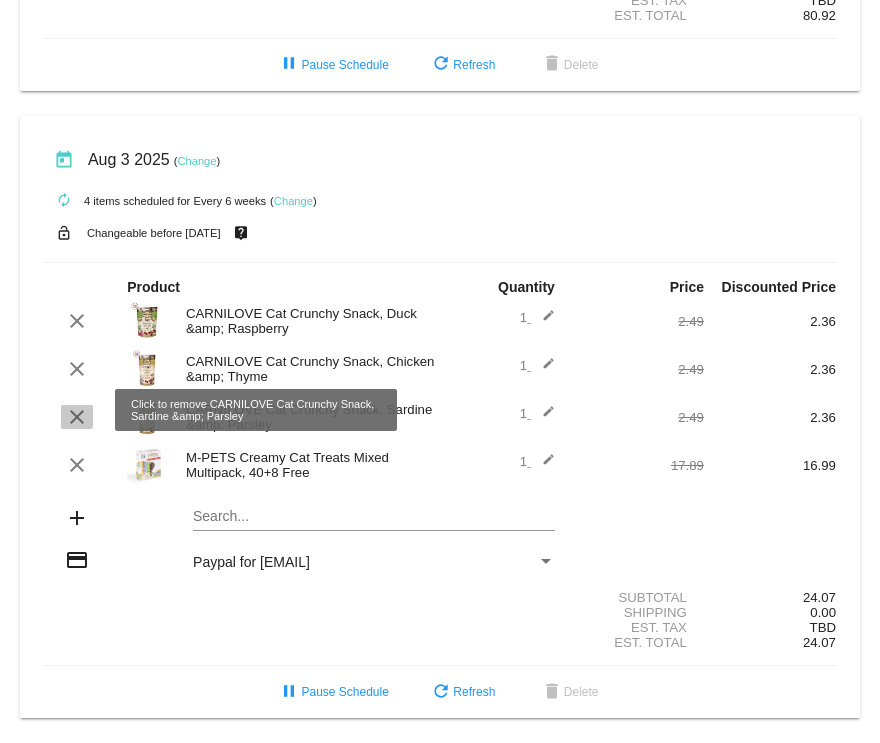 click on "clear" at bounding box center [77, 417] 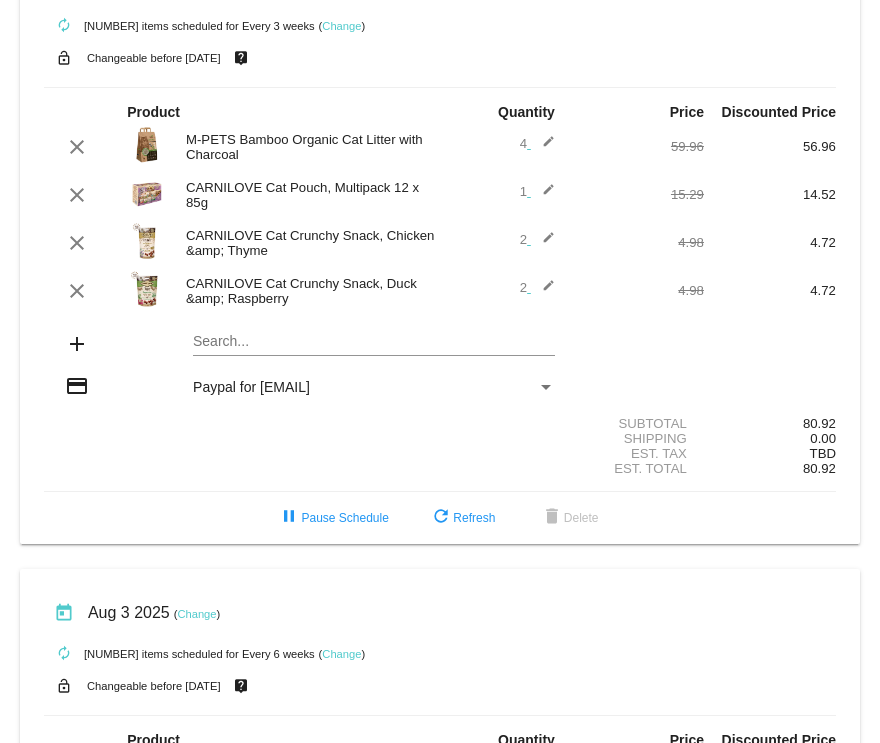 scroll, scrollTop: 0, scrollLeft: 0, axis: both 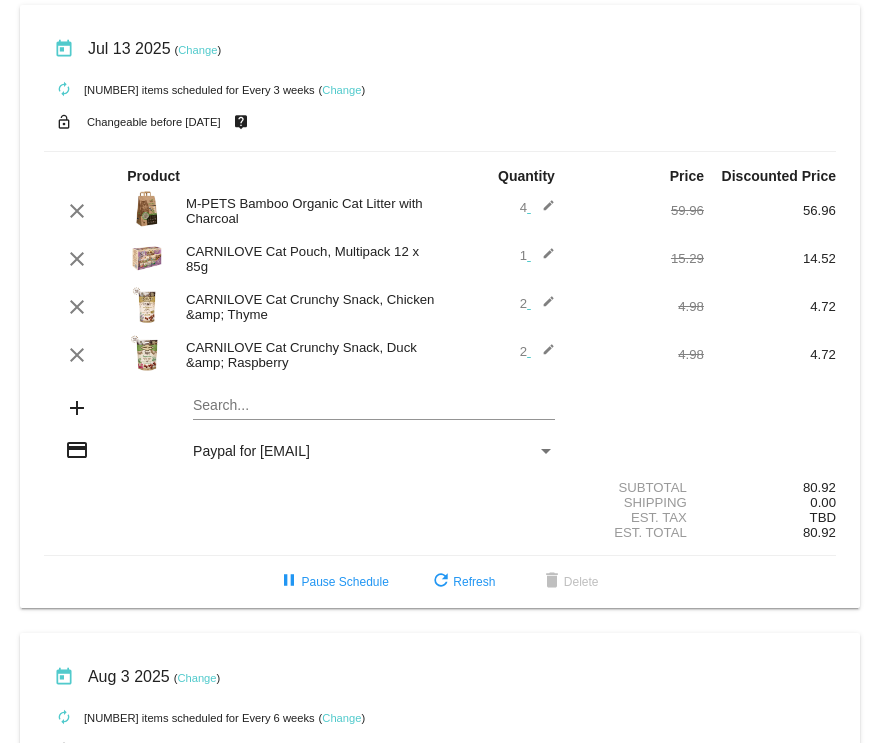 click on "Search..." at bounding box center [374, 400] 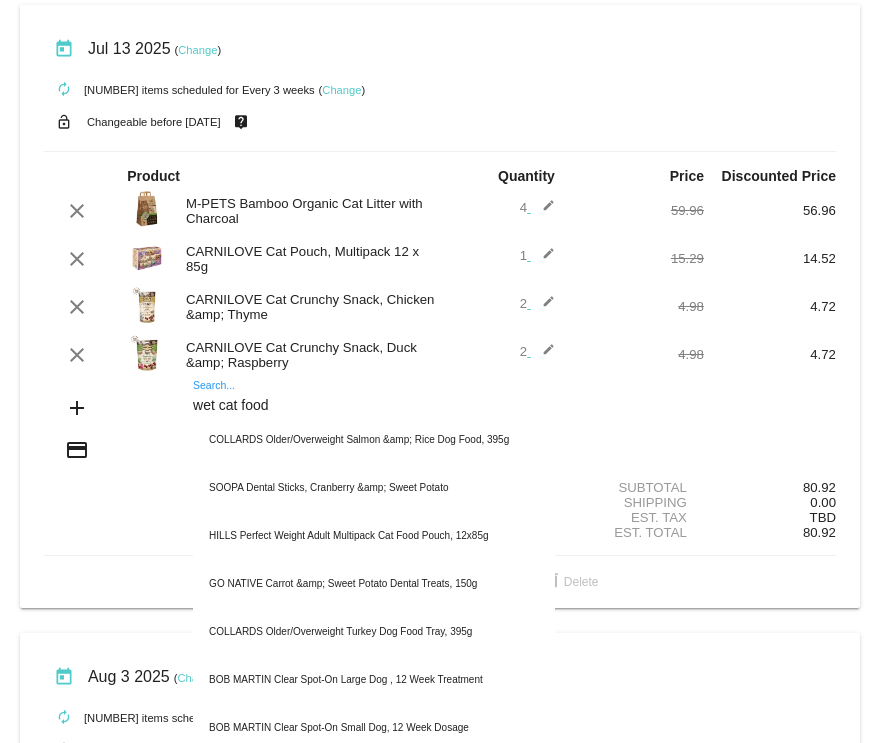 type on "wet cat food" 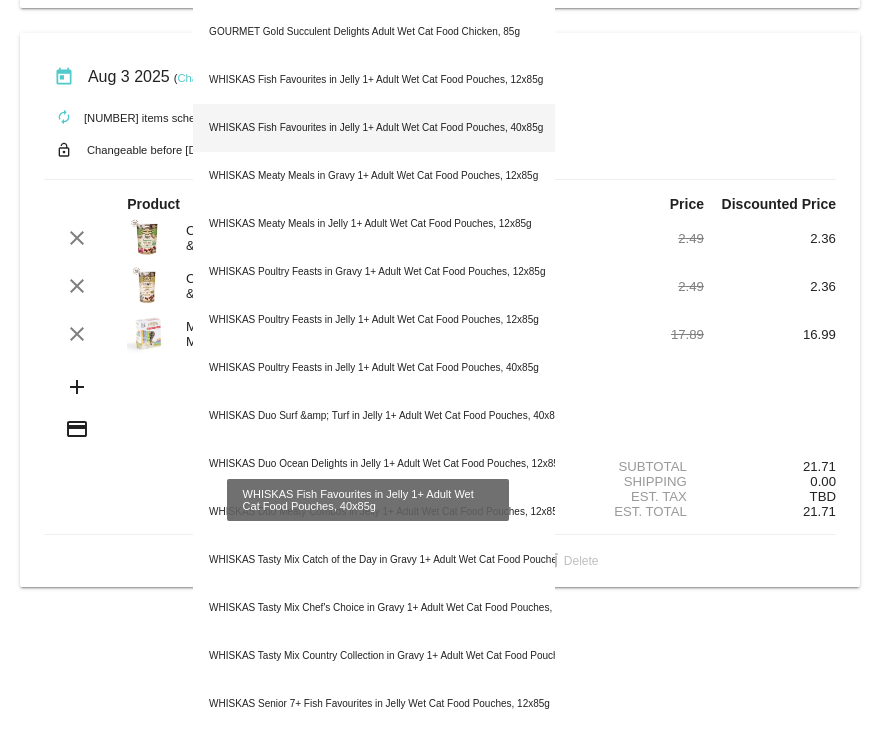 scroll, scrollTop: 500, scrollLeft: 0, axis: vertical 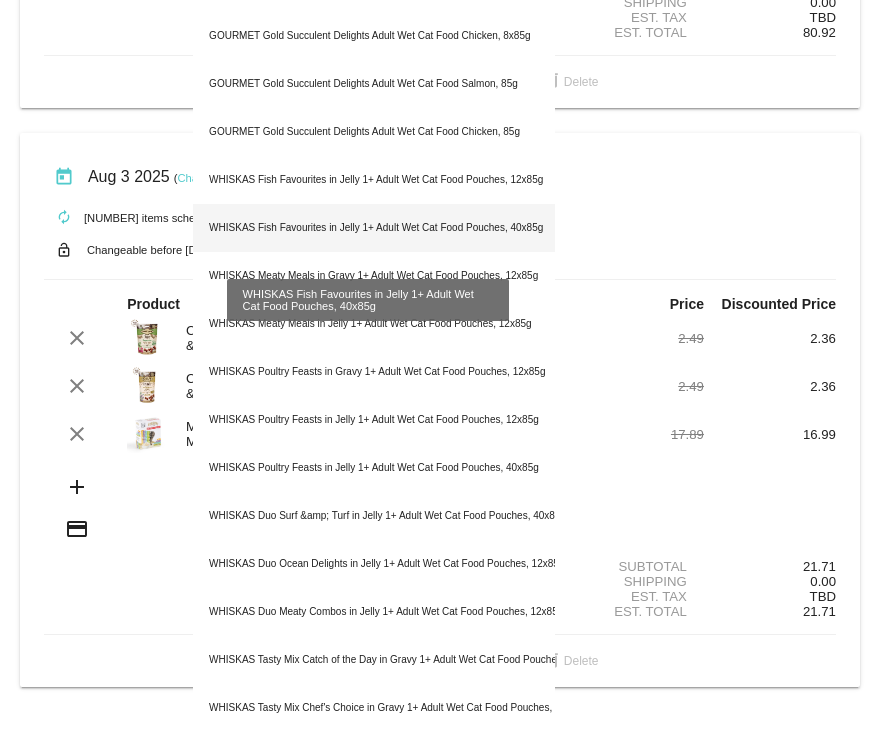 click on "WHISKAS Fish Favourites in Jelly 1+ Adult Wet Cat Food Pouches, 40x85g" at bounding box center [374, 228] 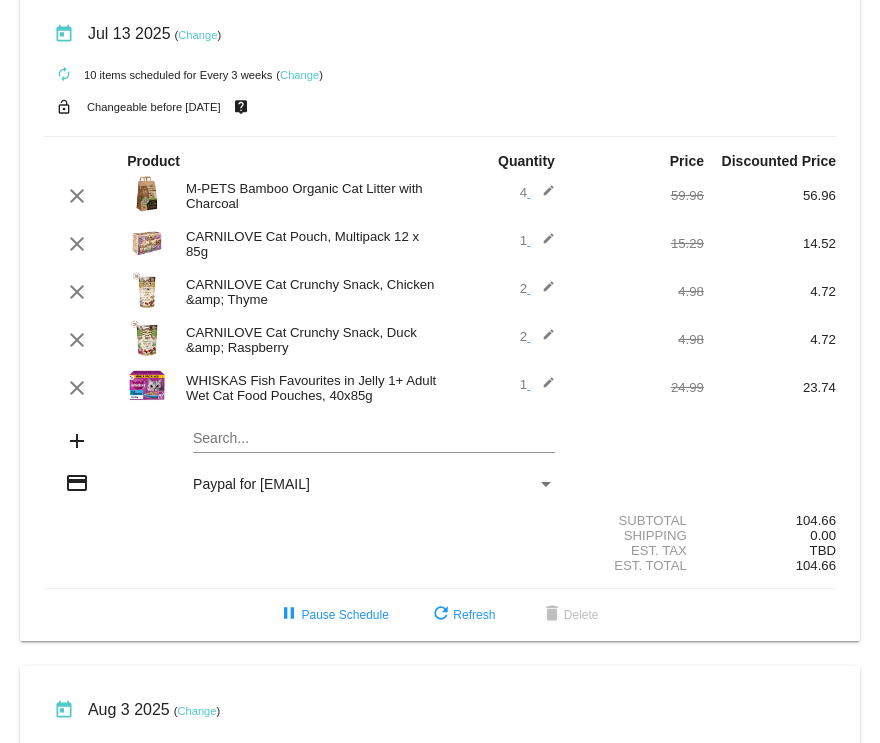 scroll, scrollTop: 0, scrollLeft: 0, axis: both 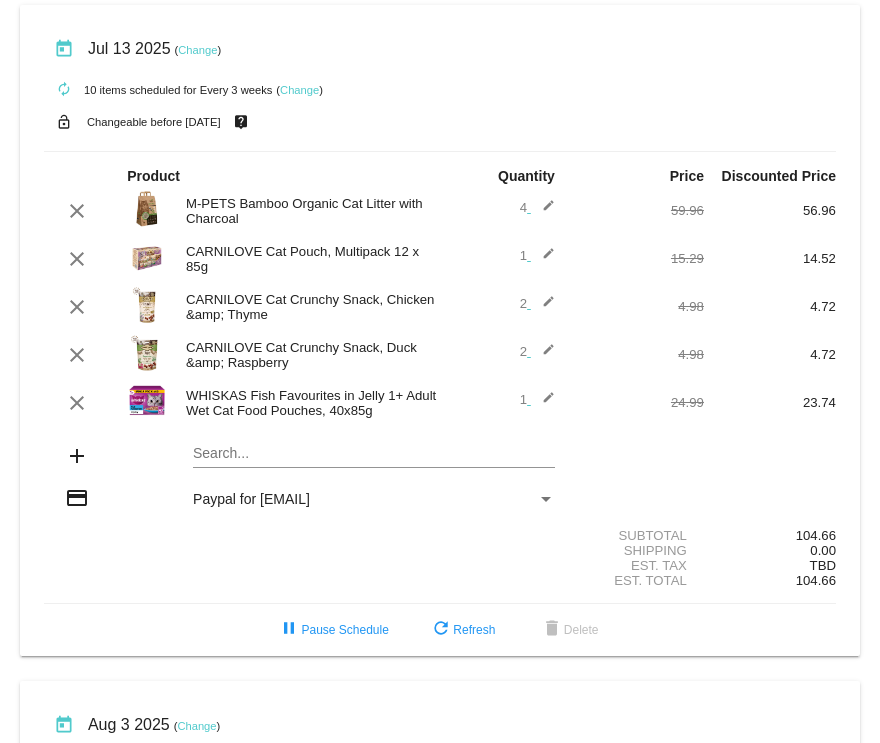 click on "edit" at bounding box center (543, 211) 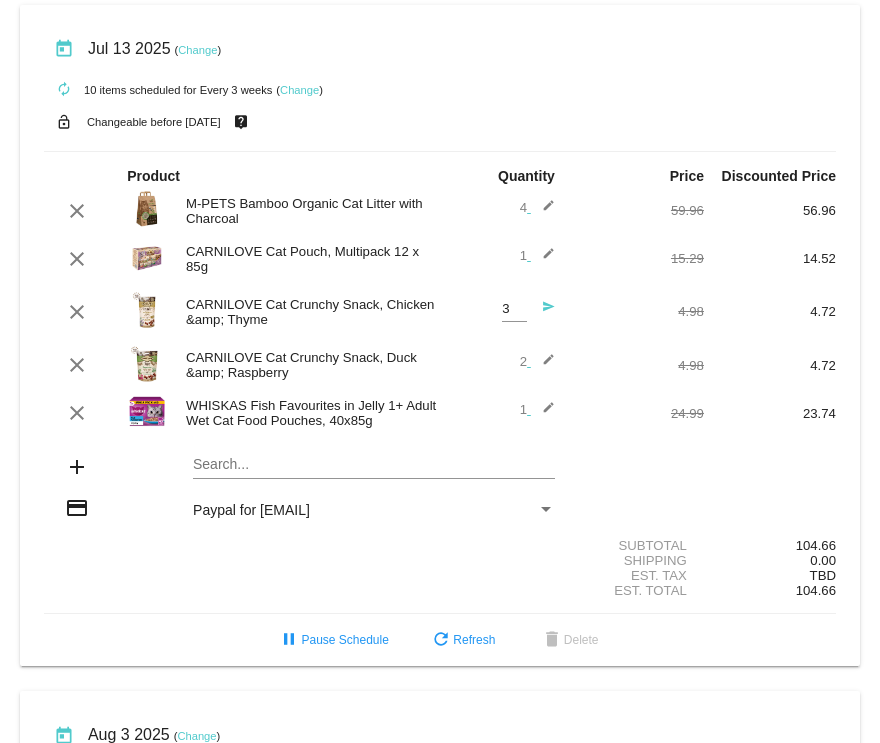 type on "3" 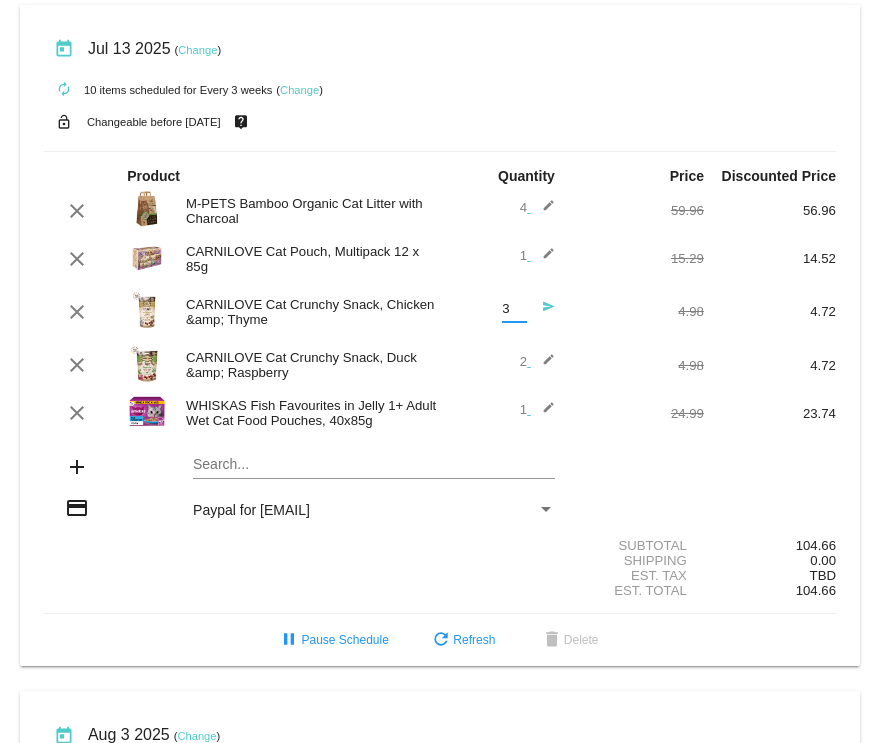 click on "send" at bounding box center [543, 211] 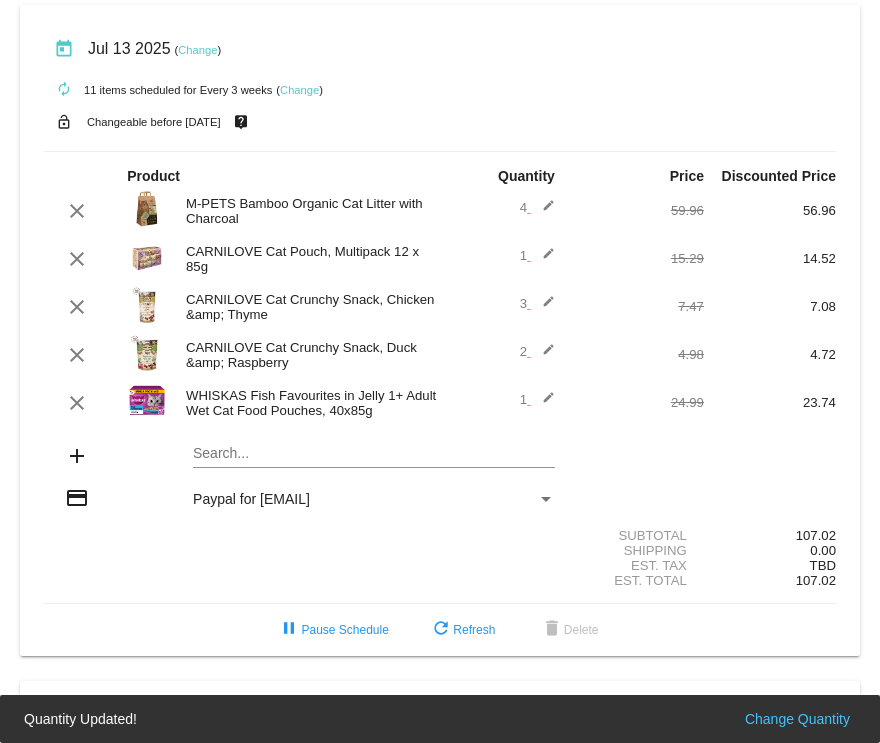 click on "edit" at bounding box center [543, 211] 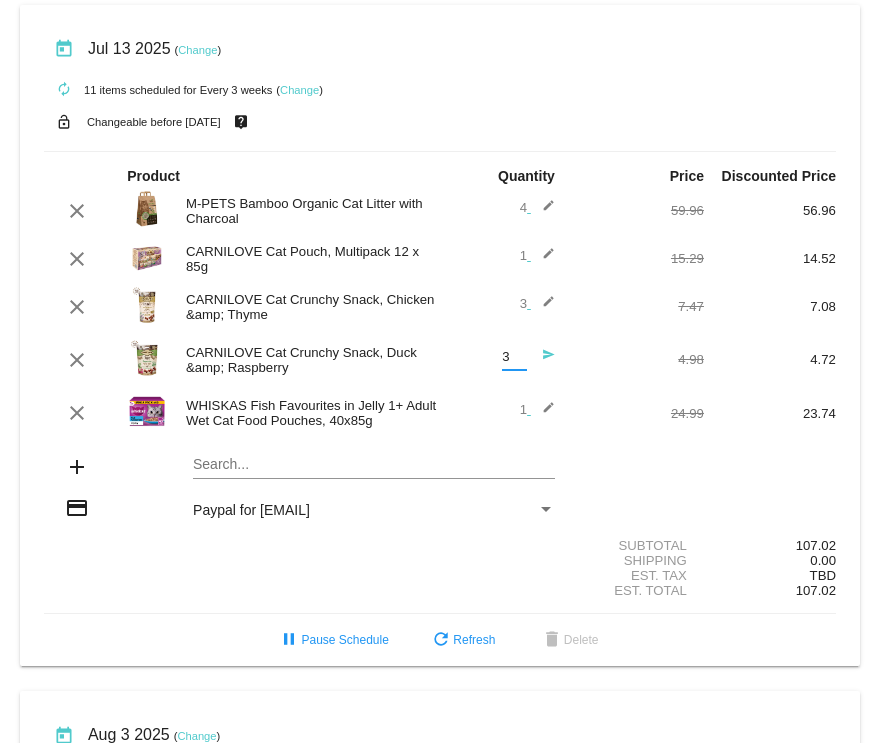 type on "3" 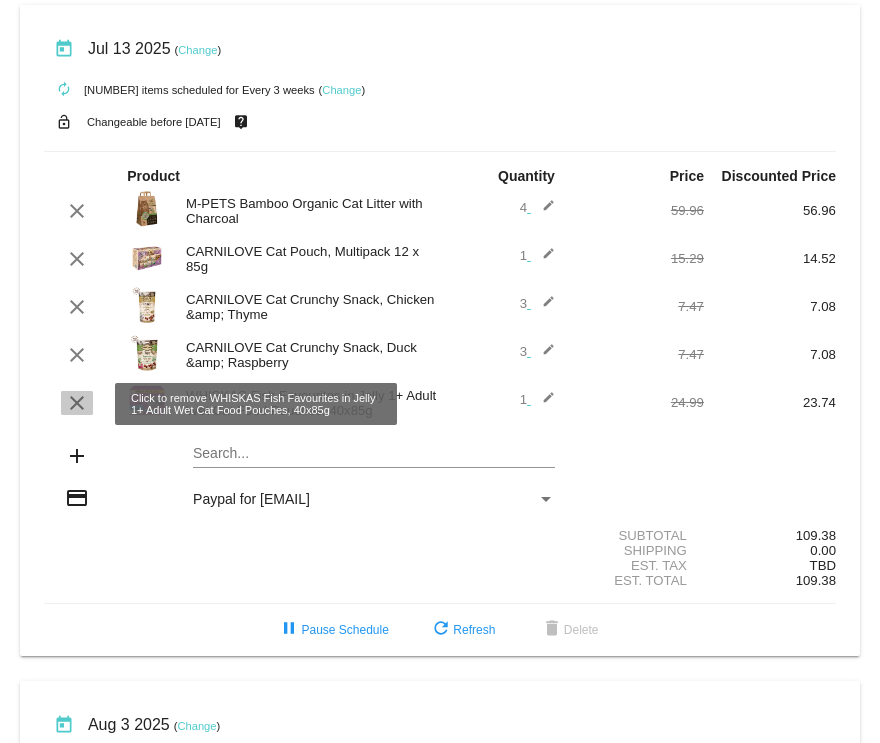 click on "clear" at bounding box center (77, 403) 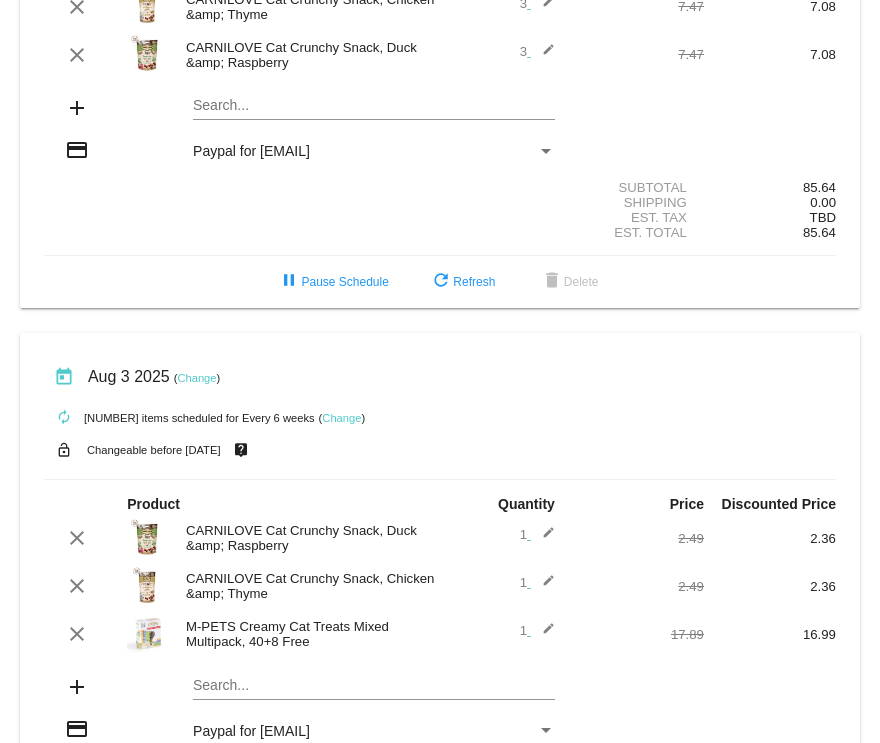 scroll, scrollTop: 0, scrollLeft: 0, axis: both 